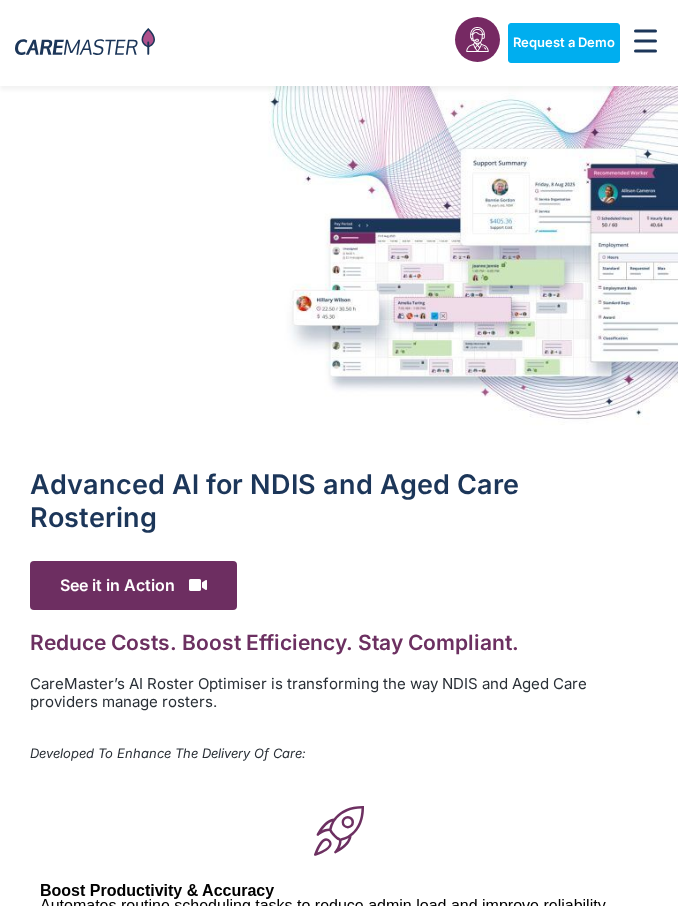 scroll, scrollTop: 0, scrollLeft: 0, axis: both 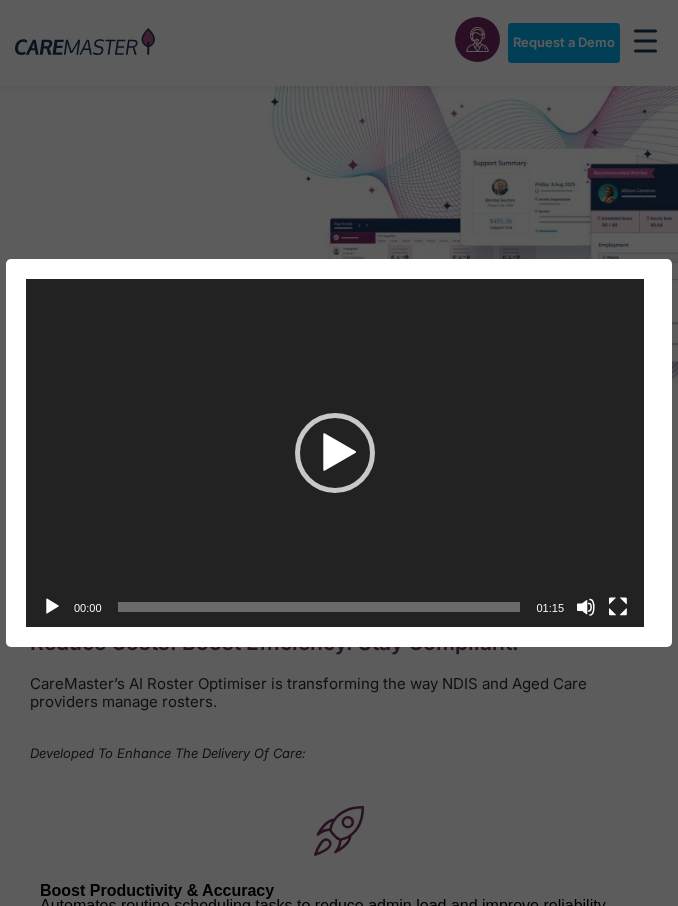 click at bounding box center (335, 453) 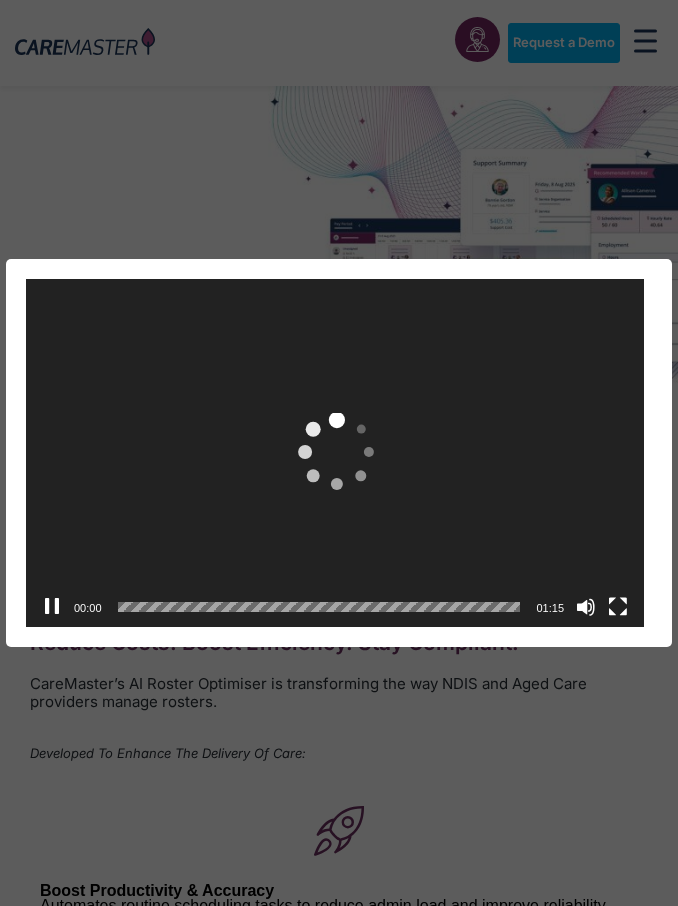 click at bounding box center [335, 453] 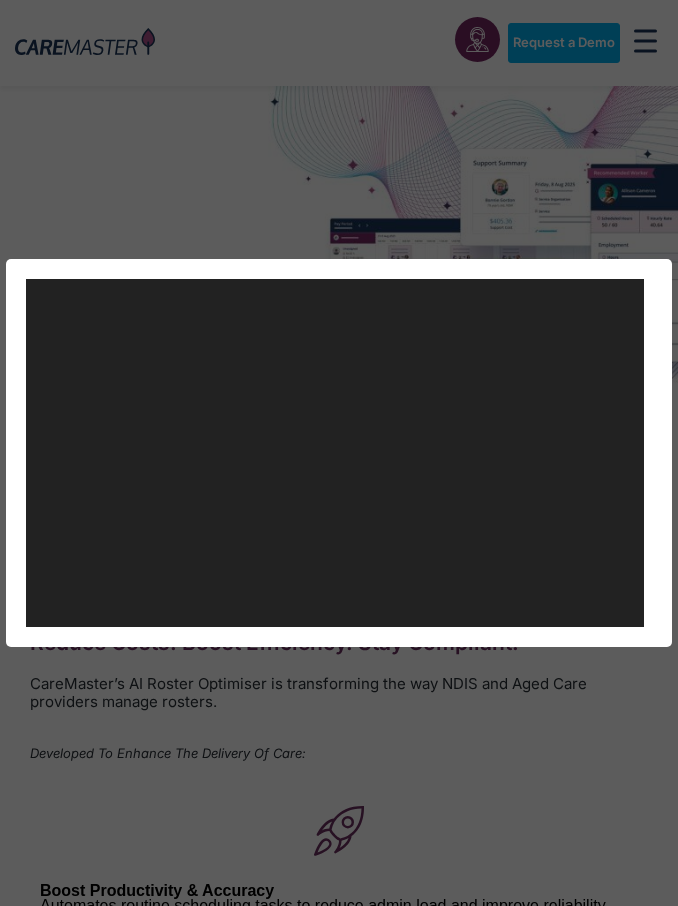 click on "https://caremaster.com.au/wp-content/uploads/2025/05/RO_screenshots_D4-web.mp4" at bounding box center (335, 453) 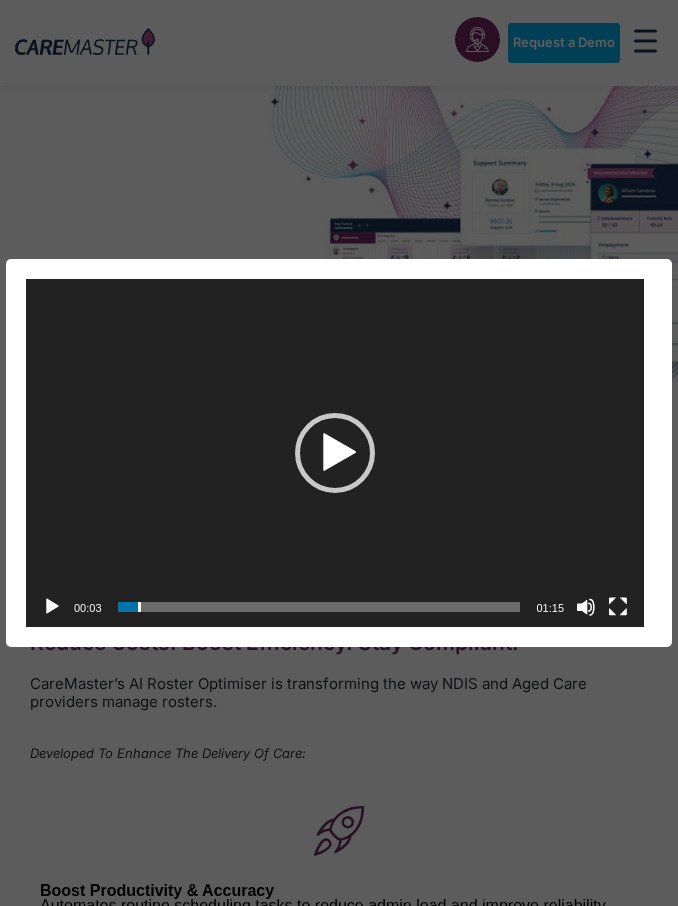 click at bounding box center [335, 453] 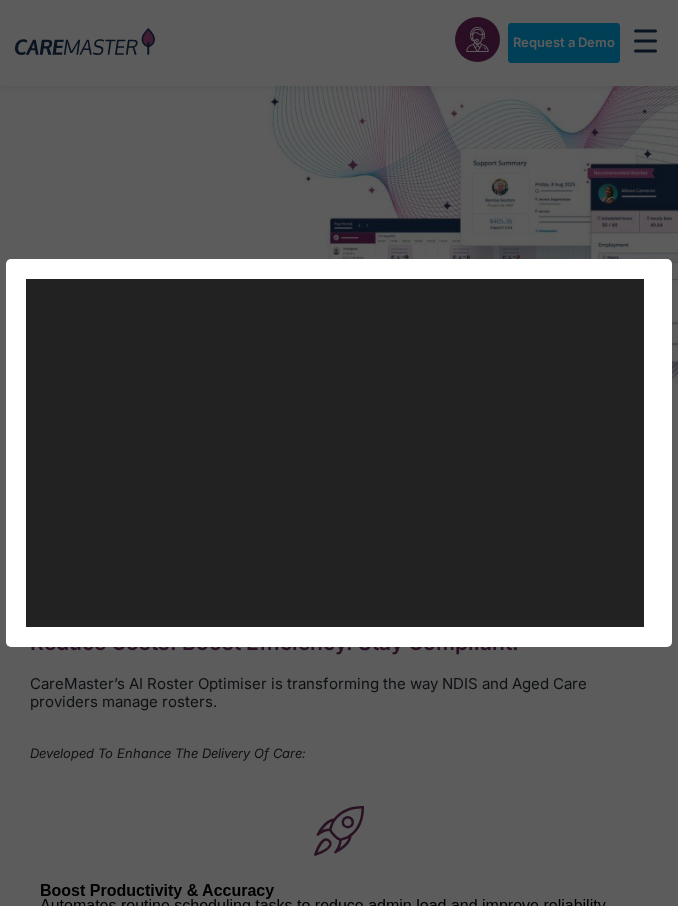 click on "https://caremaster.com.au/wp-content/uploads/2025/05/RO_screenshots_D4-web.mp4" at bounding box center [335, 453] 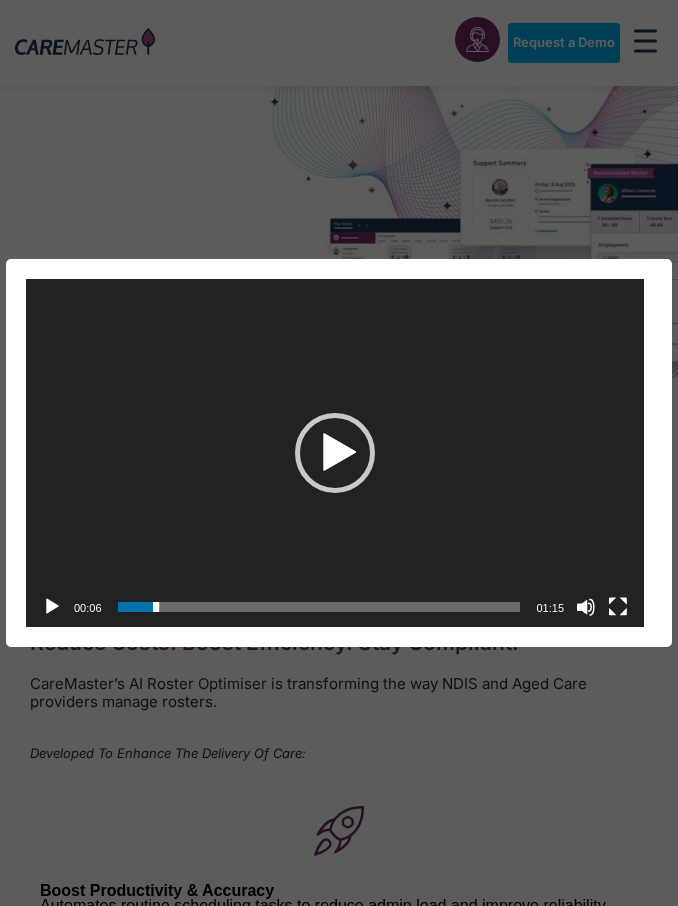 click at bounding box center [335, 453] 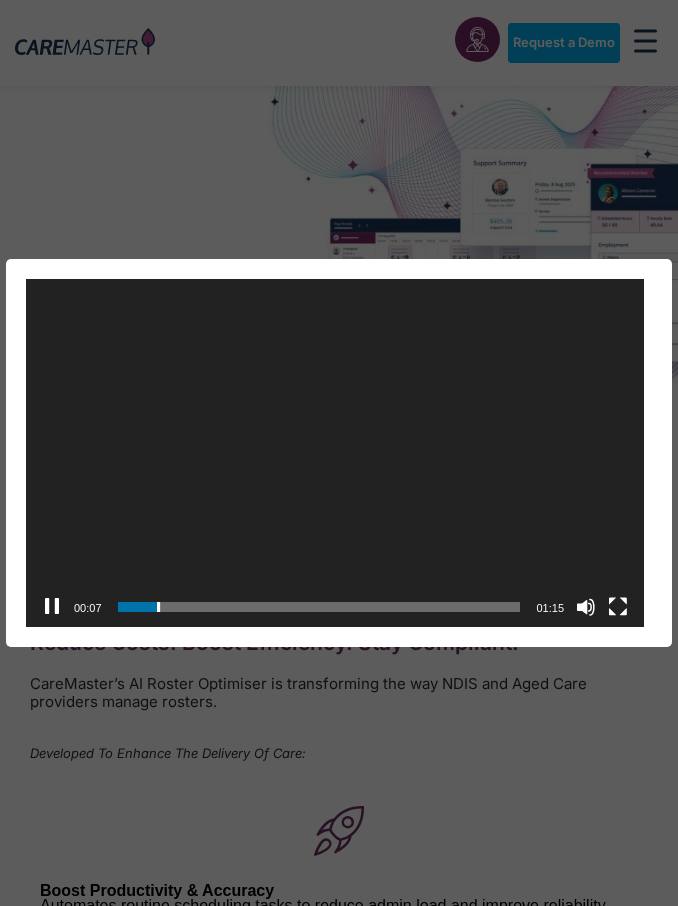 click at bounding box center [155, 607] 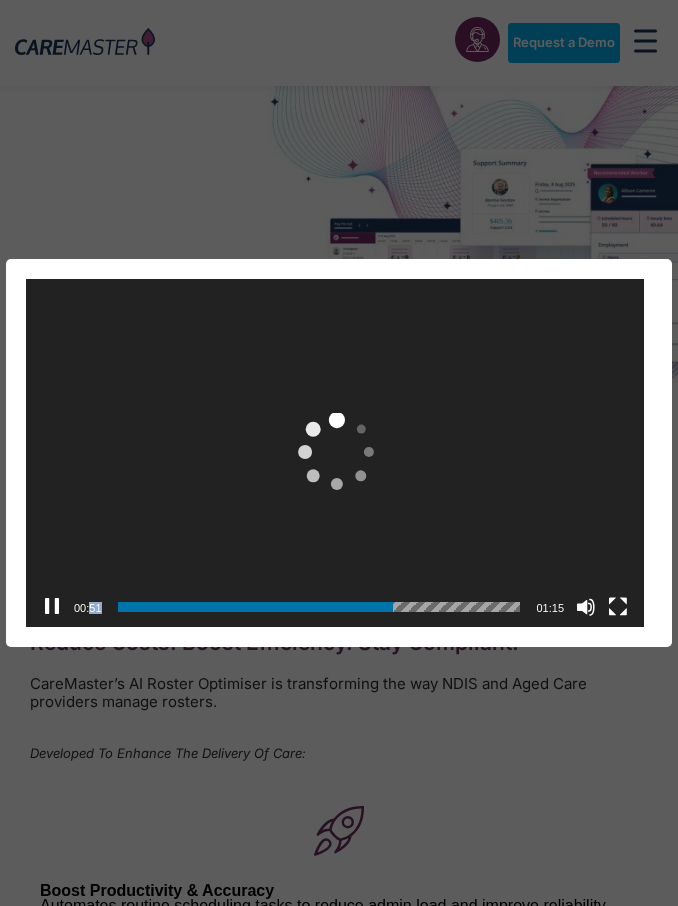 click on "00:51" at bounding box center (319, 607) 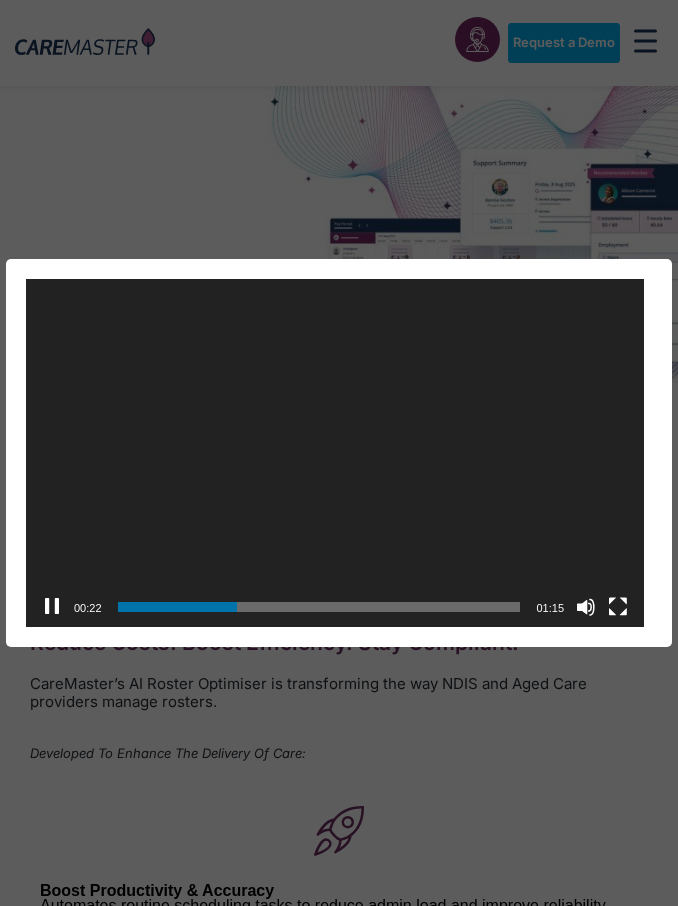 click on "00:21" at bounding box center [319, 607] 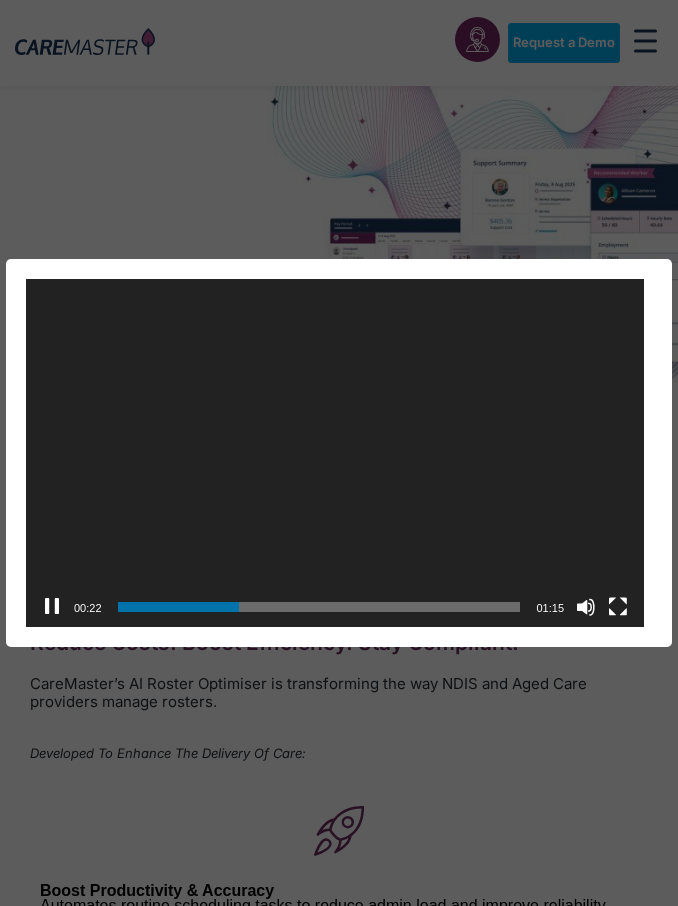 click on "00:21" at bounding box center [319, 607] 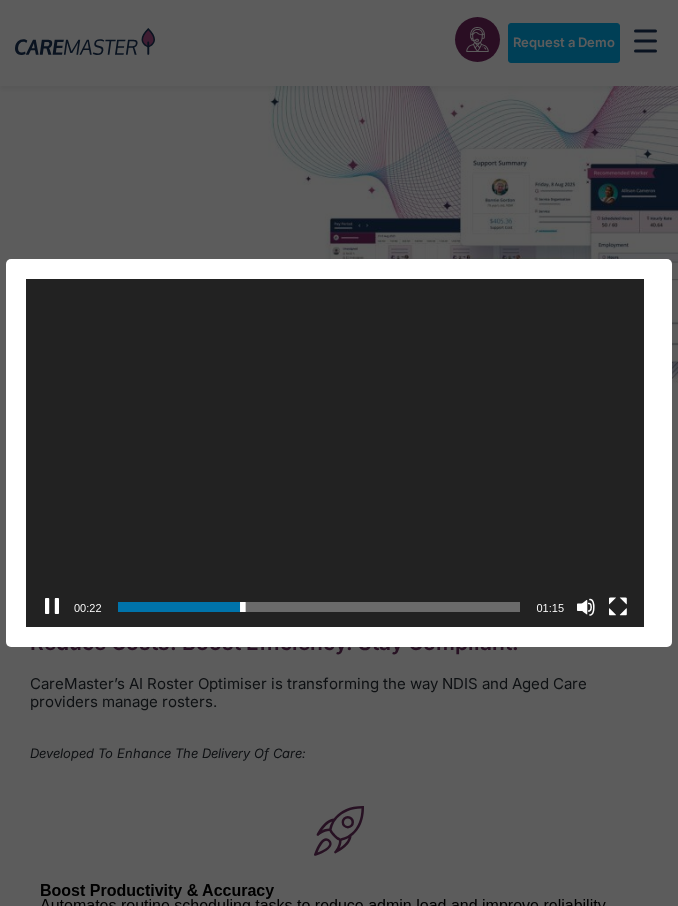 click on "https://caremaster.com.au/wp-content/uploads/2025/05/RO_screenshots_D4-web.mp4" at bounding box center (335, 453) 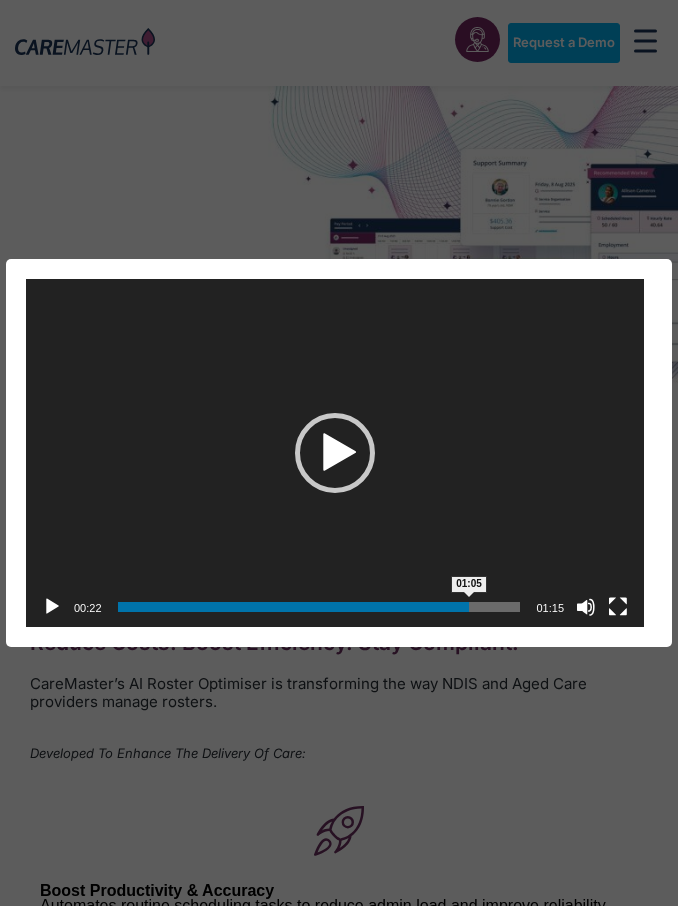 click at bounding box center [335, 453] 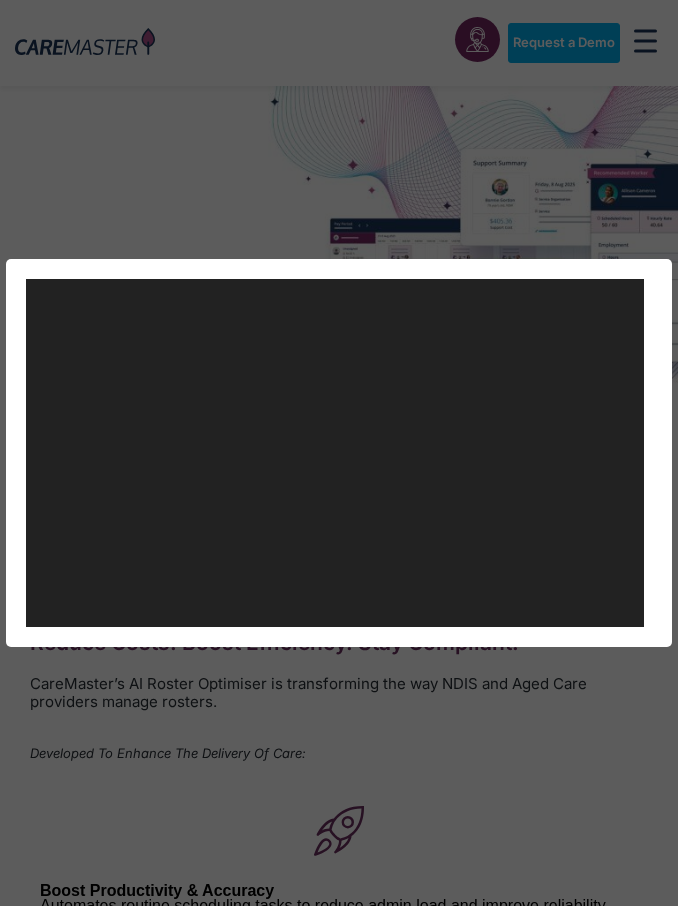 click at bounding box center [0, 0] 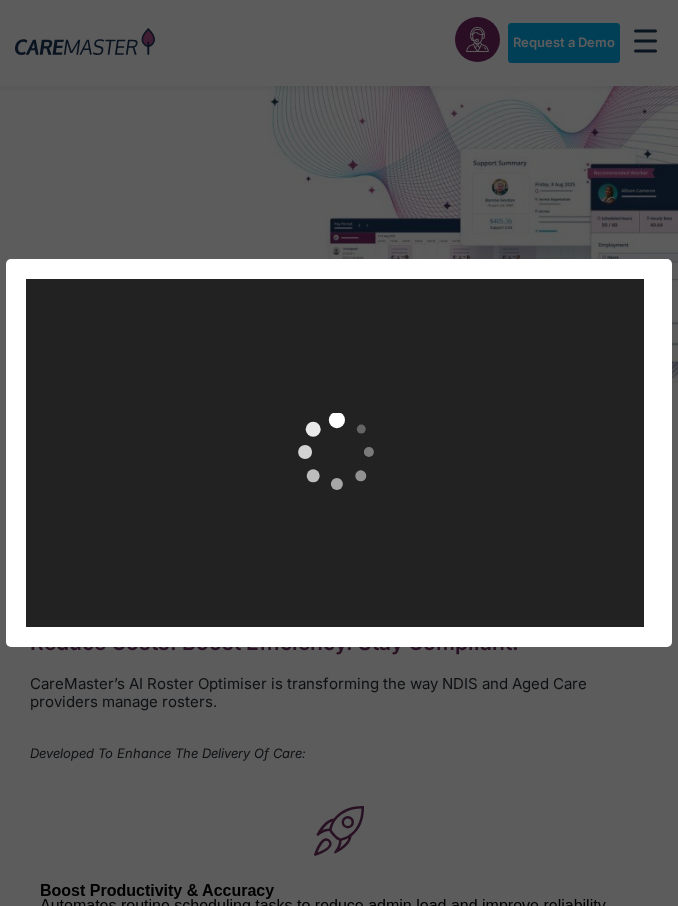 click at bounding box center (460, 606) 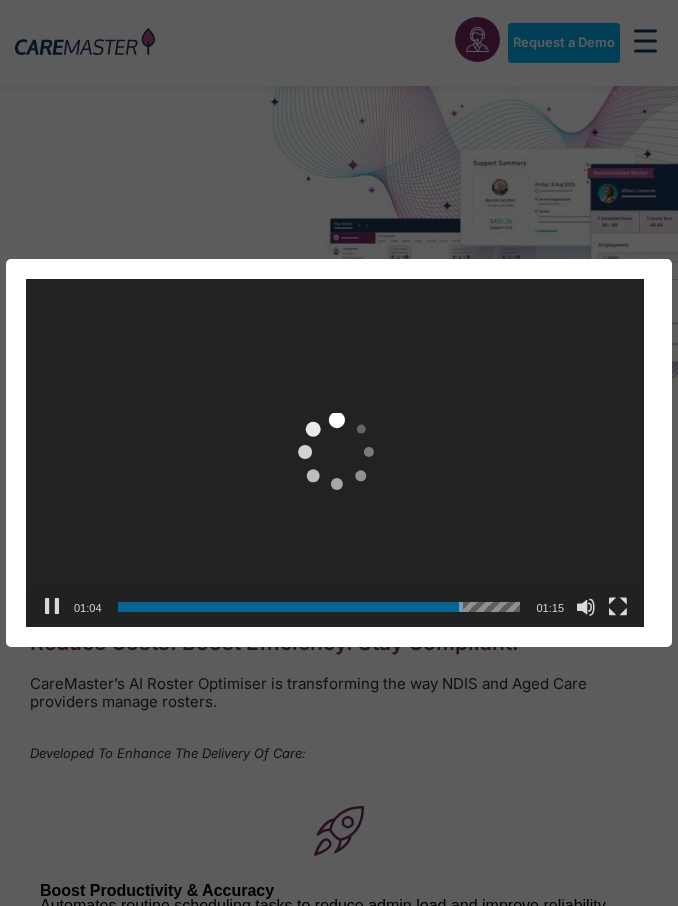 click on "01:04" at bounding box center [319, 607] 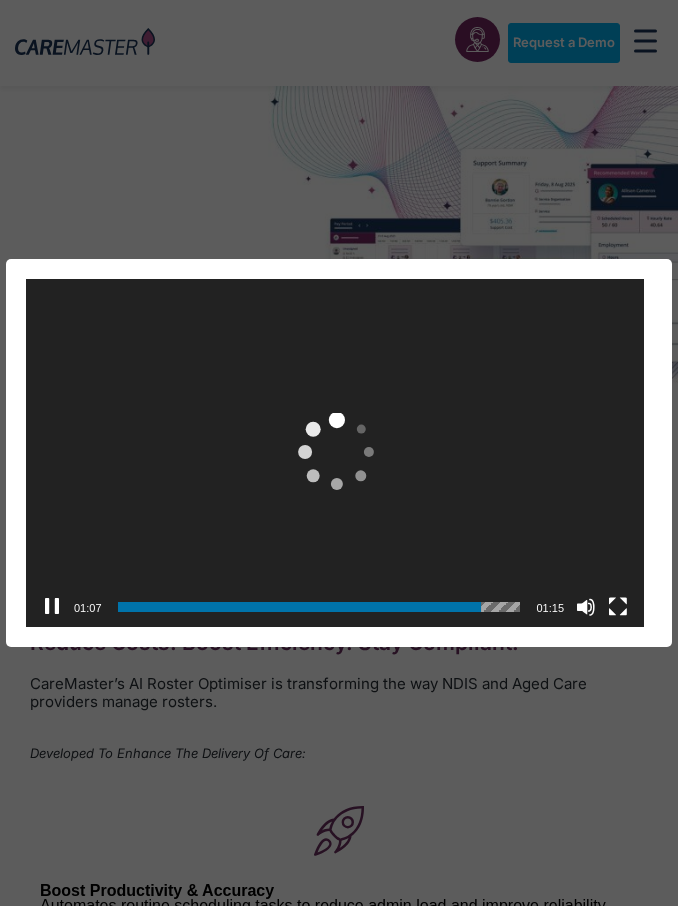 click at bounding box center (335, 453) 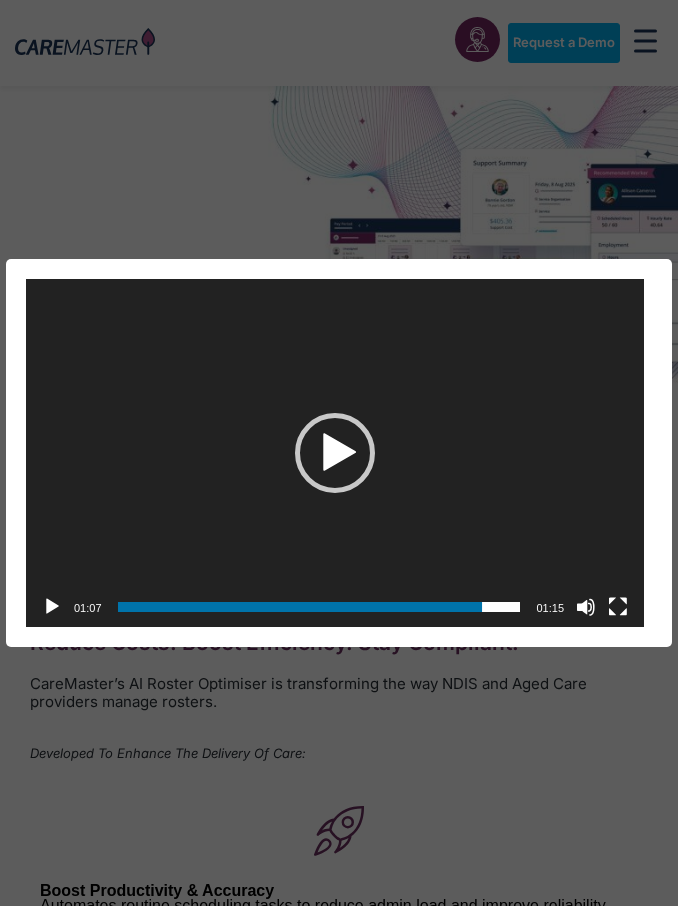 click at bounding box center [335, 453] 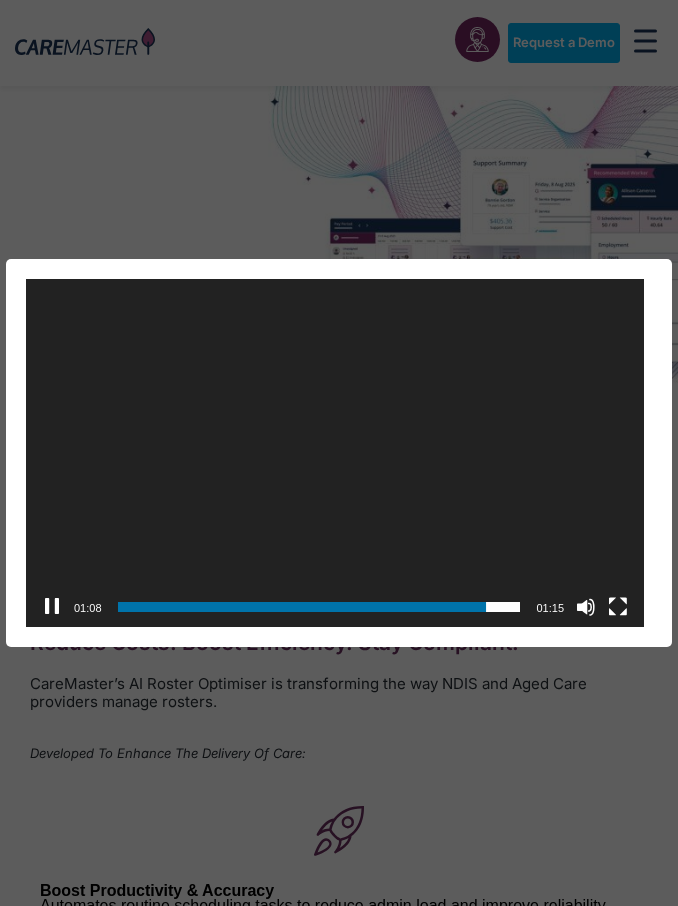 click on "https://caremaster.com.au/wp-content/uploads/2025/05/RO_screenshots_D4-web.mp4" at bounding box center (335, 453) 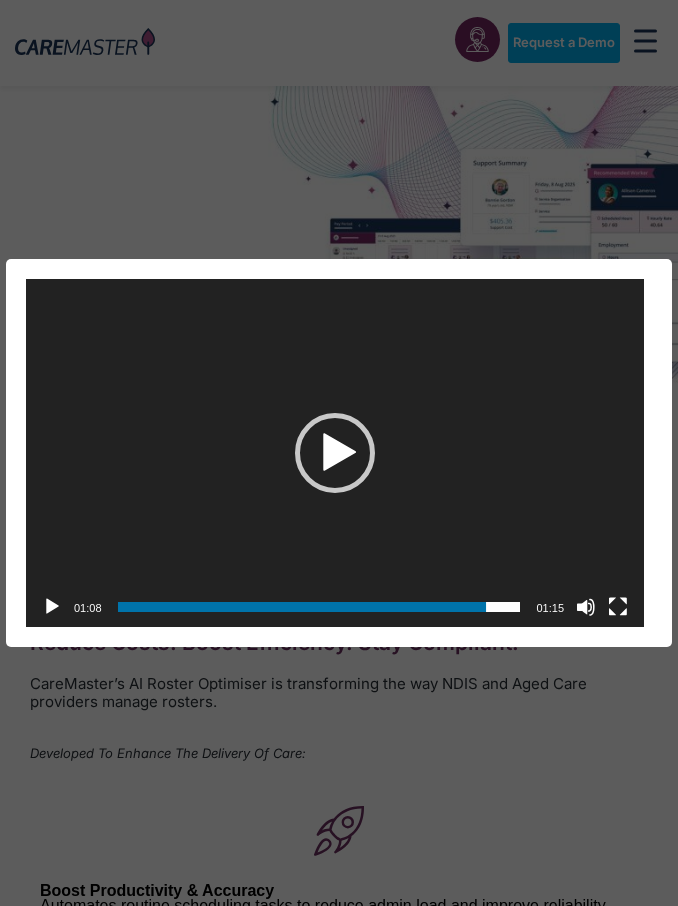 click at bounding box center (335, 453) 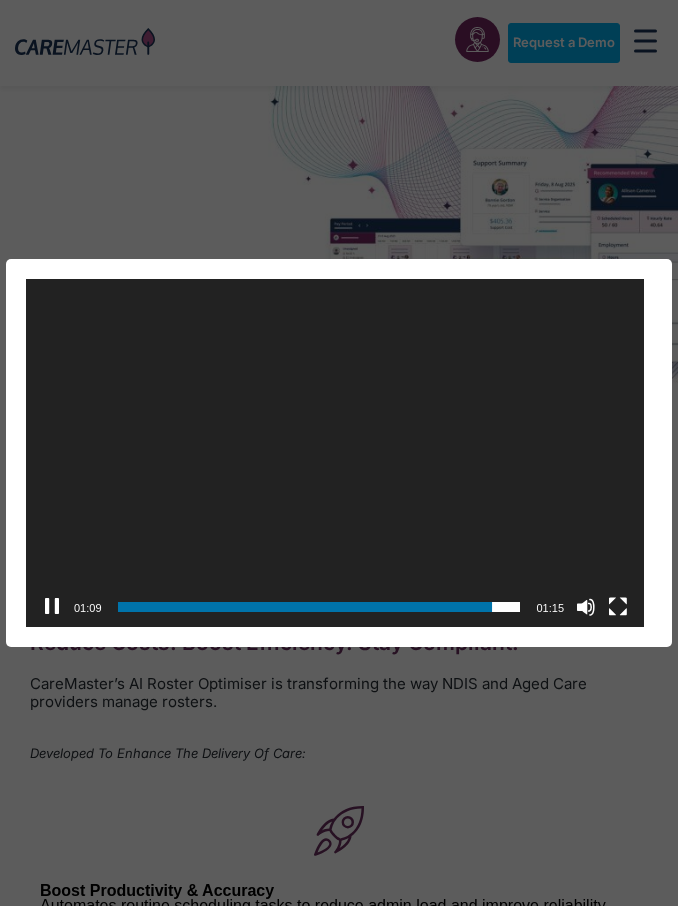 click on "https://caremaster.com.au/wp-content/uploads/2025/05/RO_screenshots_D4-web.mp4" at bounding box center (335, 453) 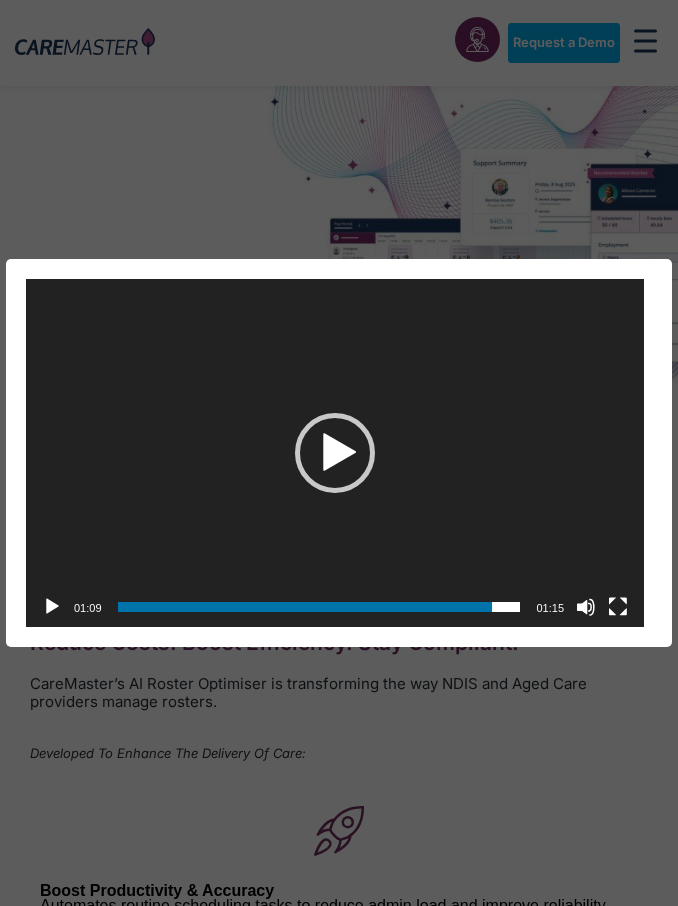 click at bounding box center (335, 453) 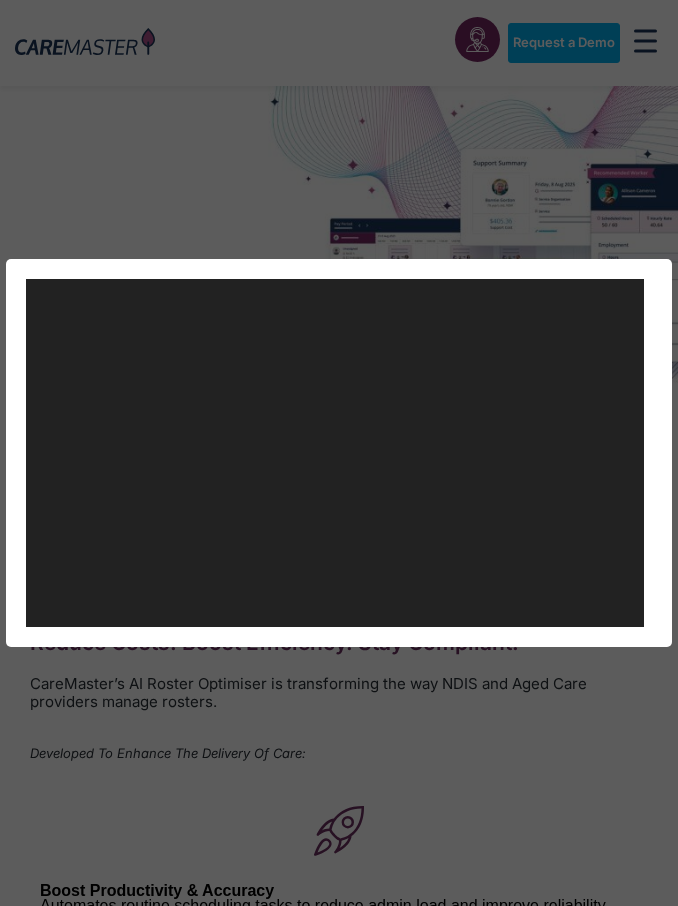 click on "01:15" at bounding box center (550, 607) 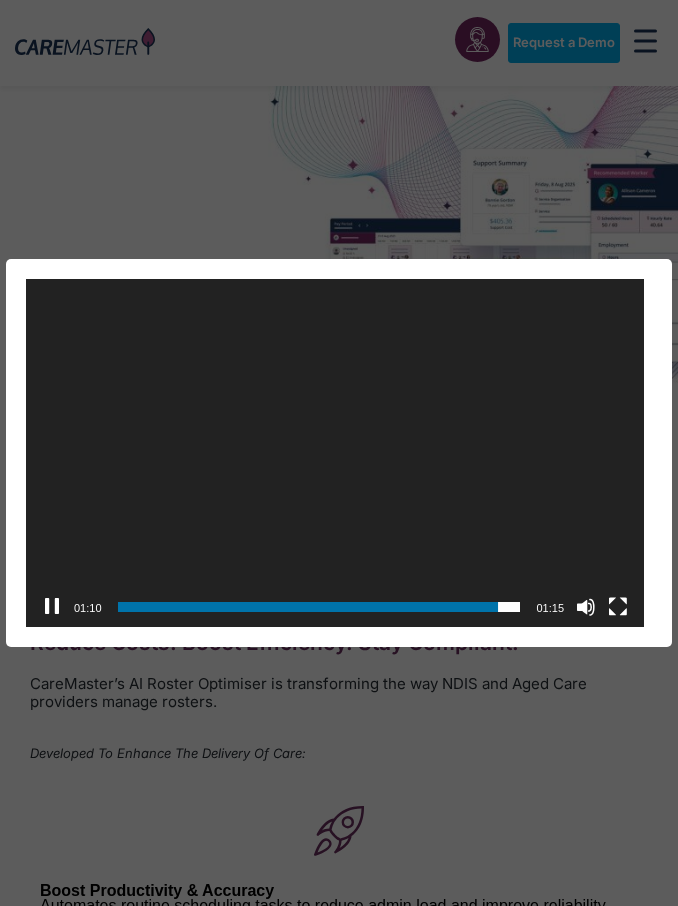 click on "https://caremaster.com.au/wp-content/uploads/2025/05/RO_screenshots_D4-web.mp4" at bounding box center [335, 453] 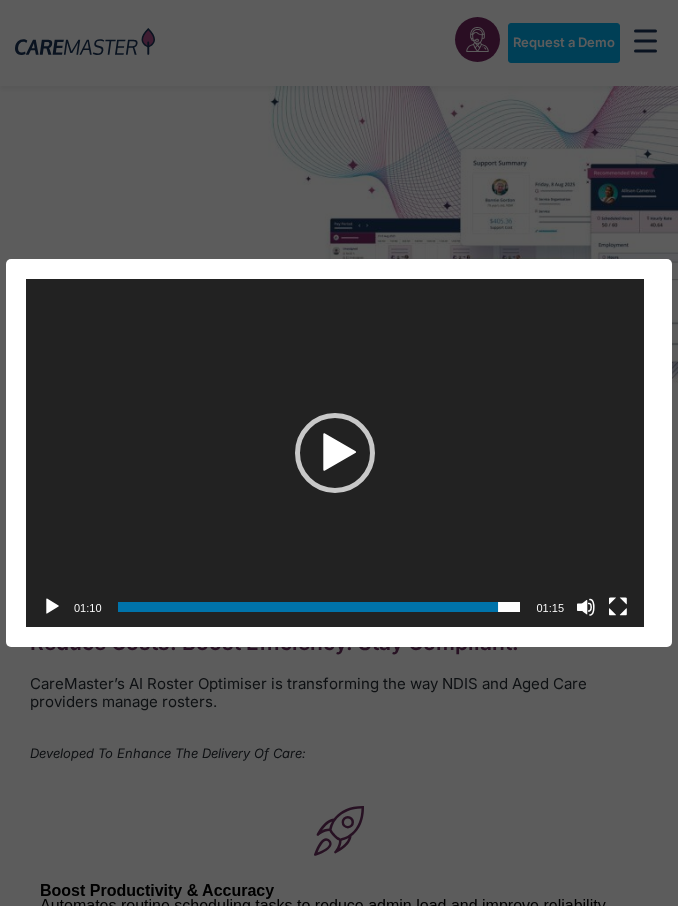 click on "01:15" at bounding box center (550, 608) 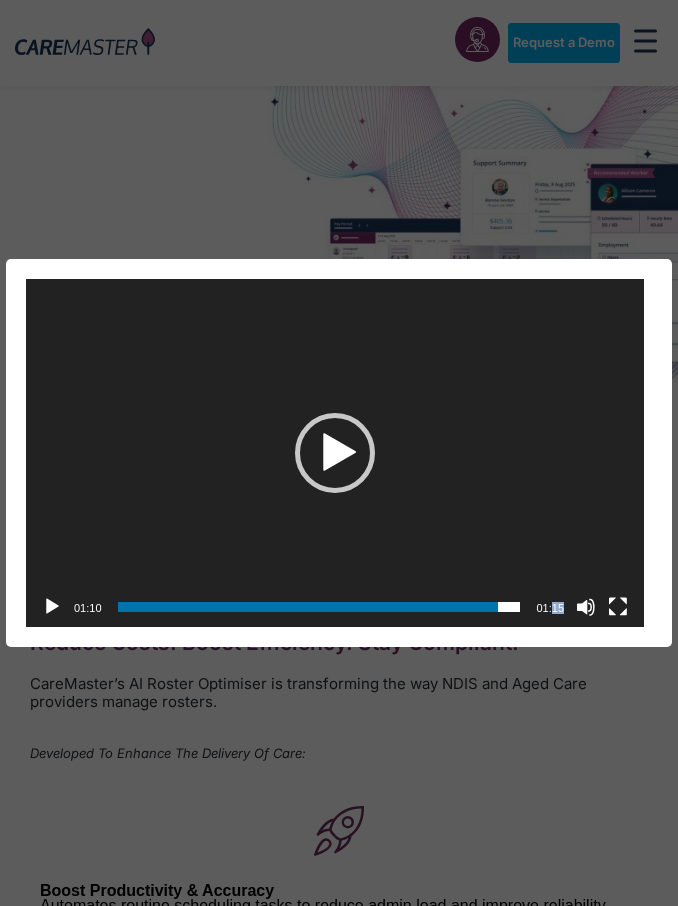 click on "01:15" at bounding box center (550, 607) 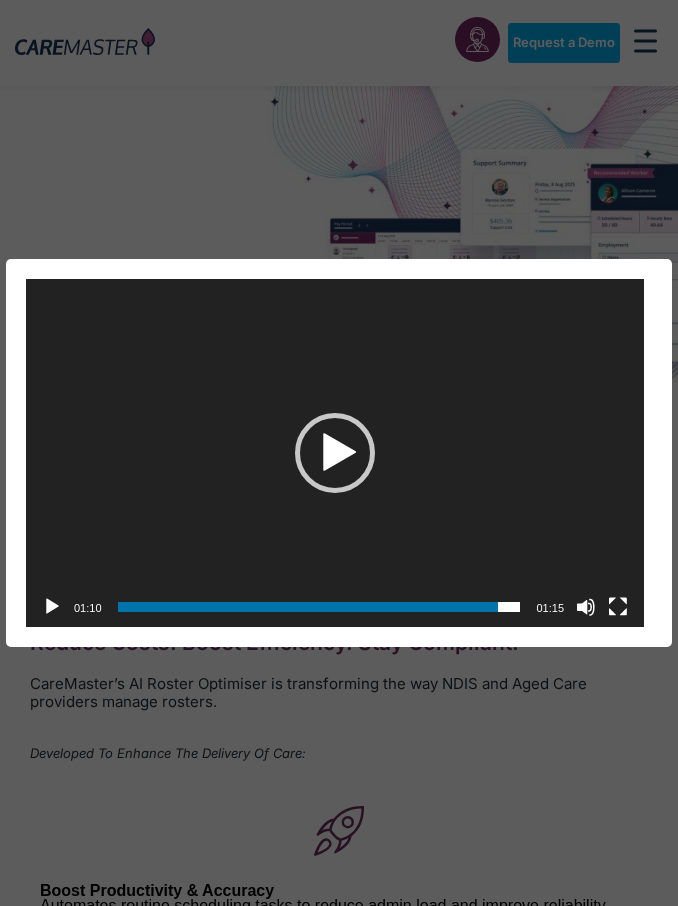 click at bounding box center (496, 607) 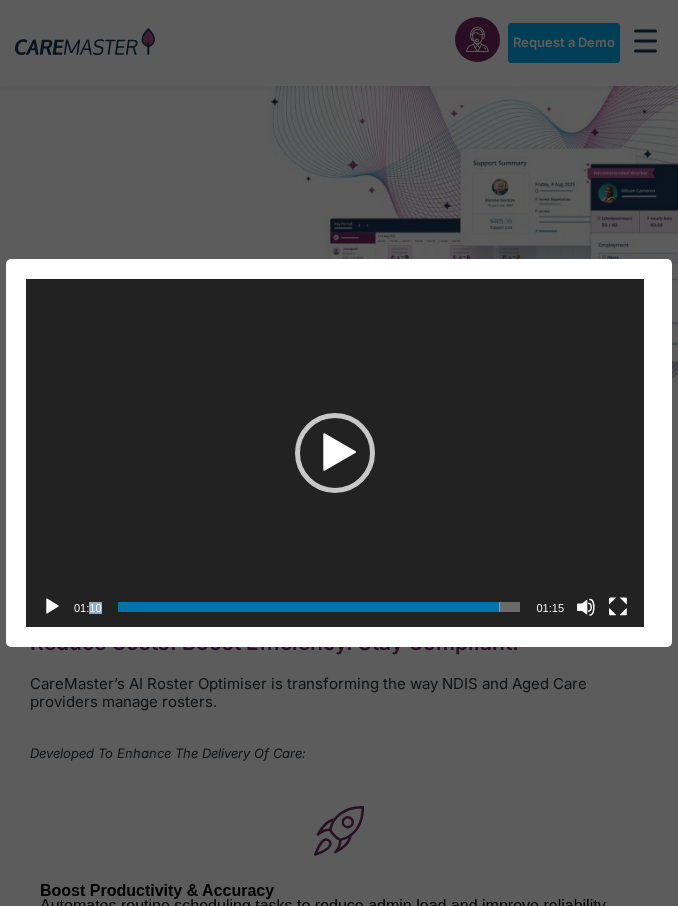 click at bounding box center [335, 453] 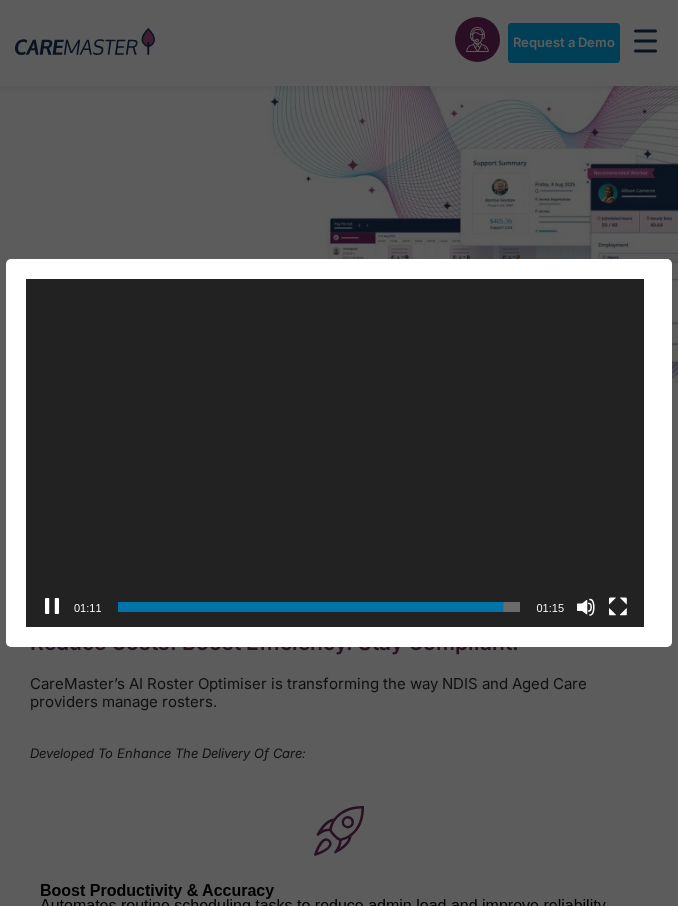 click on "https://caremaster.com.au/wp-content/uploads/2025/05/RO_screenshots_D4-web.mp4" at bounding box center [335, 453] 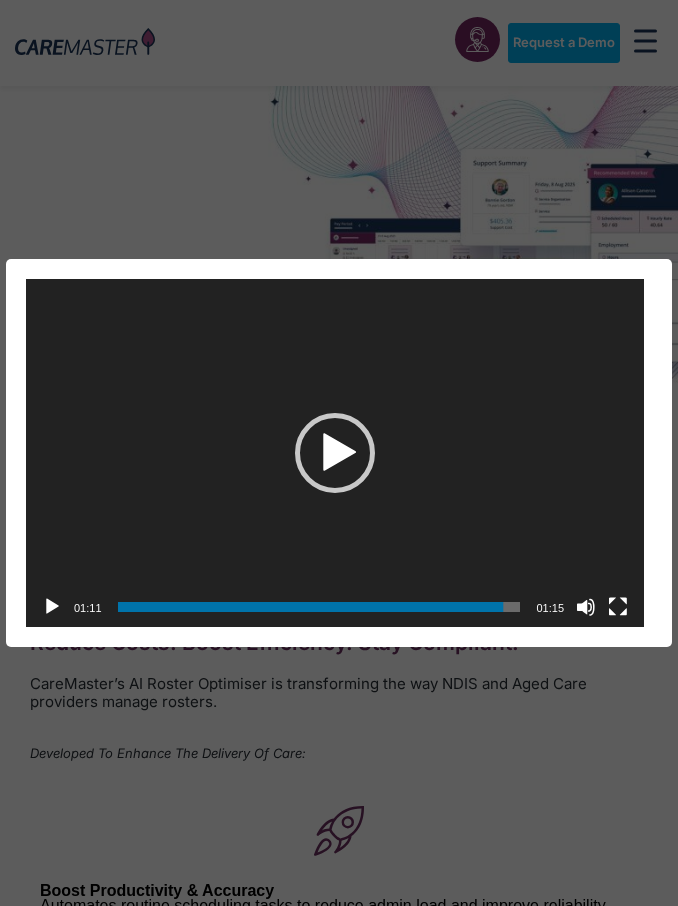 click at bounding box center [335, 453] 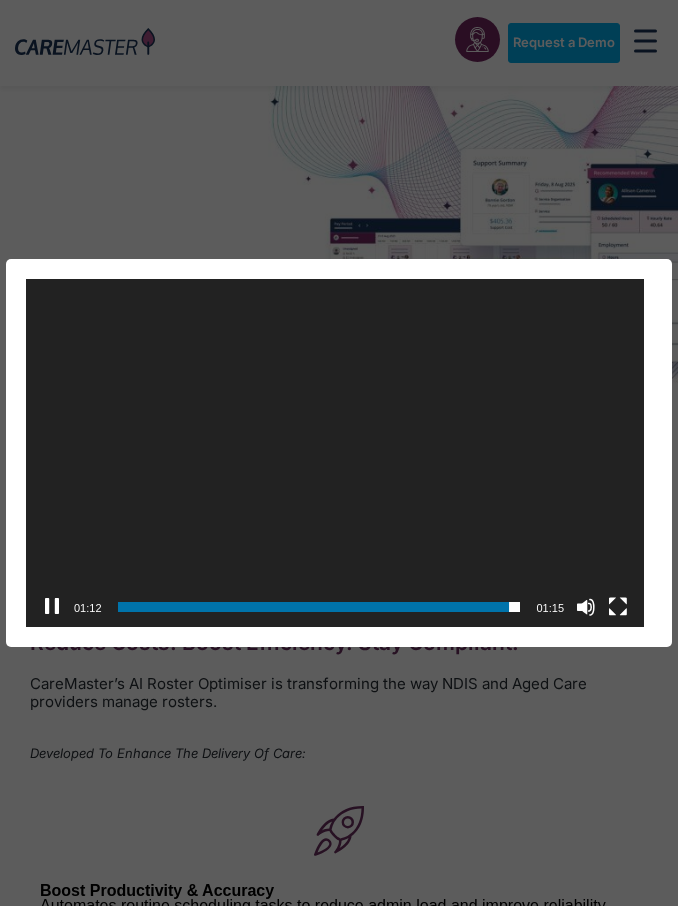 click on "https://caremaster.com.au/wp-content/uploads/2025/05/RO_screenshots_D4-web.mp4" at bounding box center (335, 453) 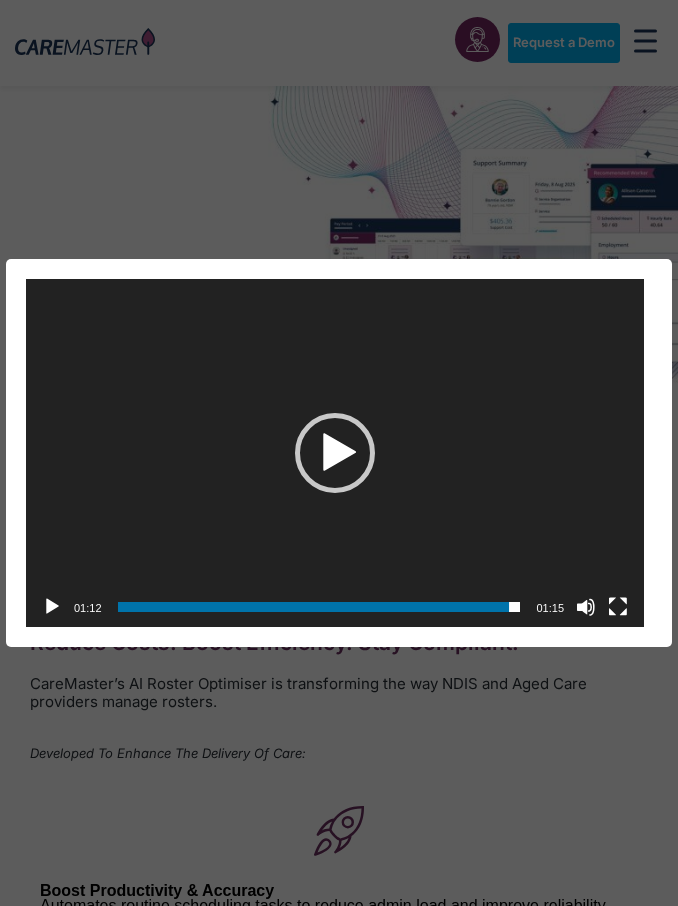 click at bounding box center (335, 453) 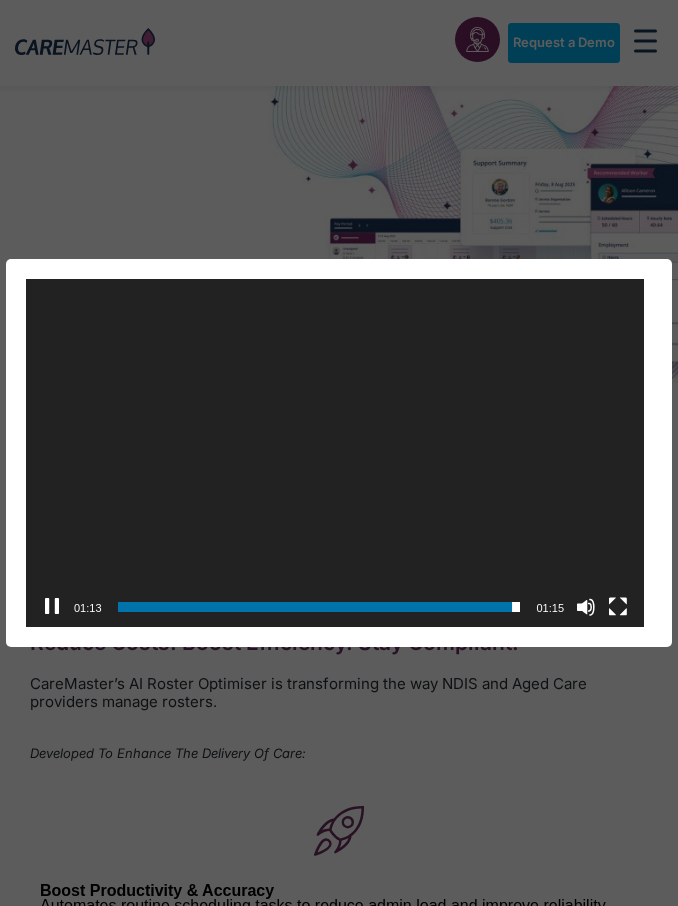 click on "https://caremaster.com.au/wp-content/uploads/2025/05/RO_screenshots_D4-web.mp4" at bounding box center [335, 453] 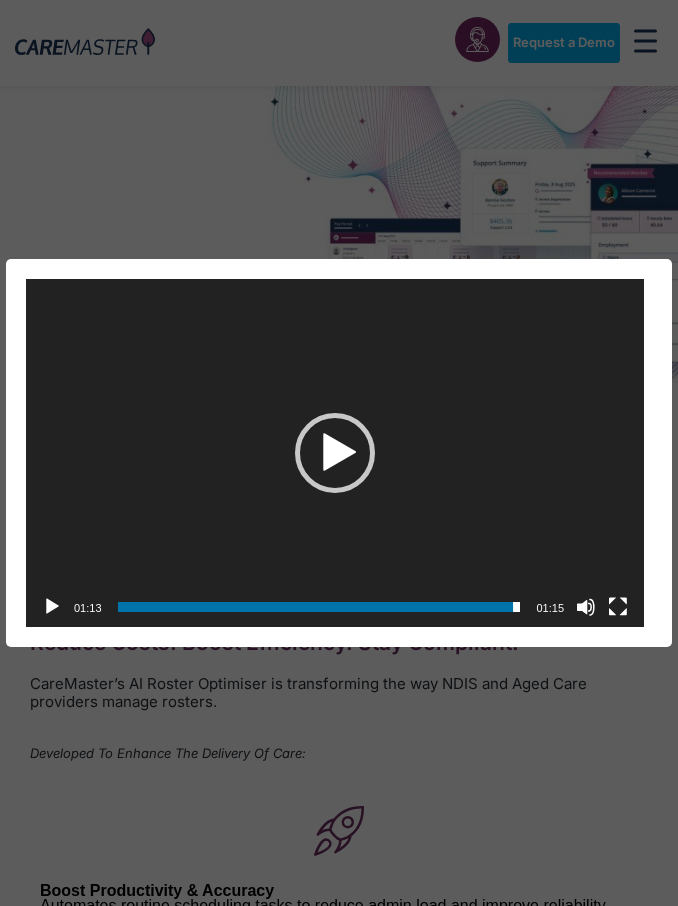 click at bounding box center [335, 453] 